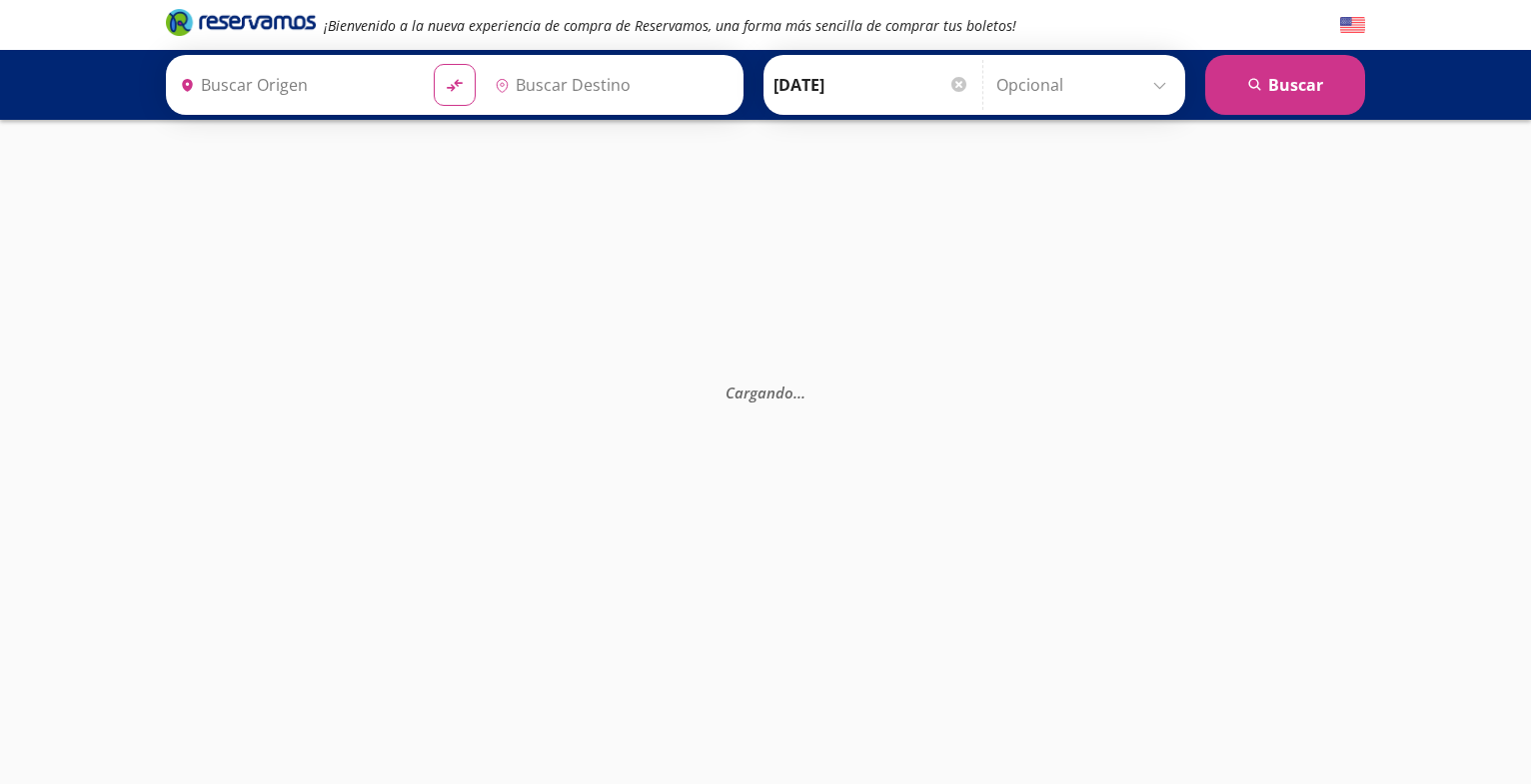 type on "[GEOGRAPHIC_DATA], [GEOGRAPHIC_DATA]" 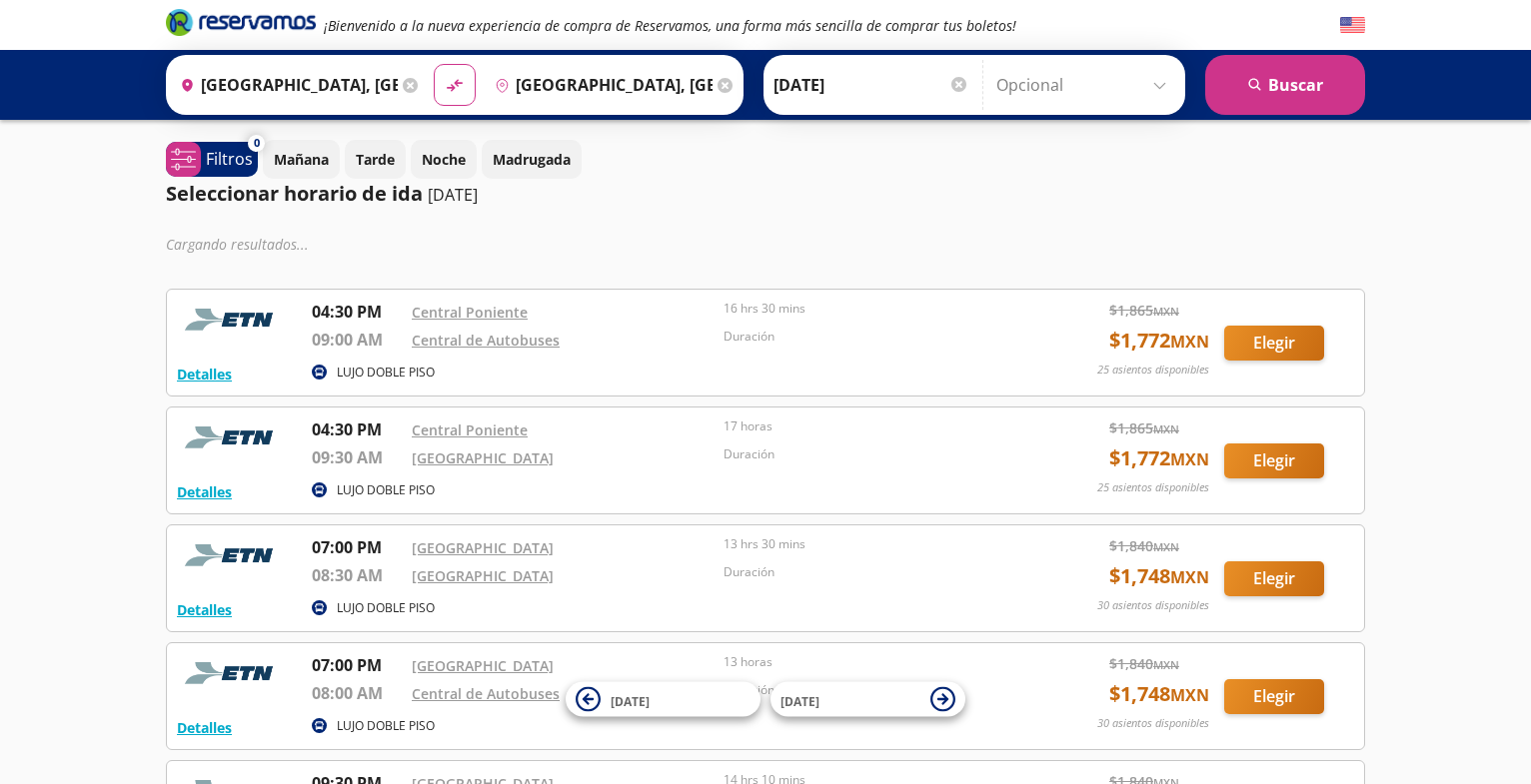 scroll, scrollTop: 0, scrollLeft: 0, axis: both 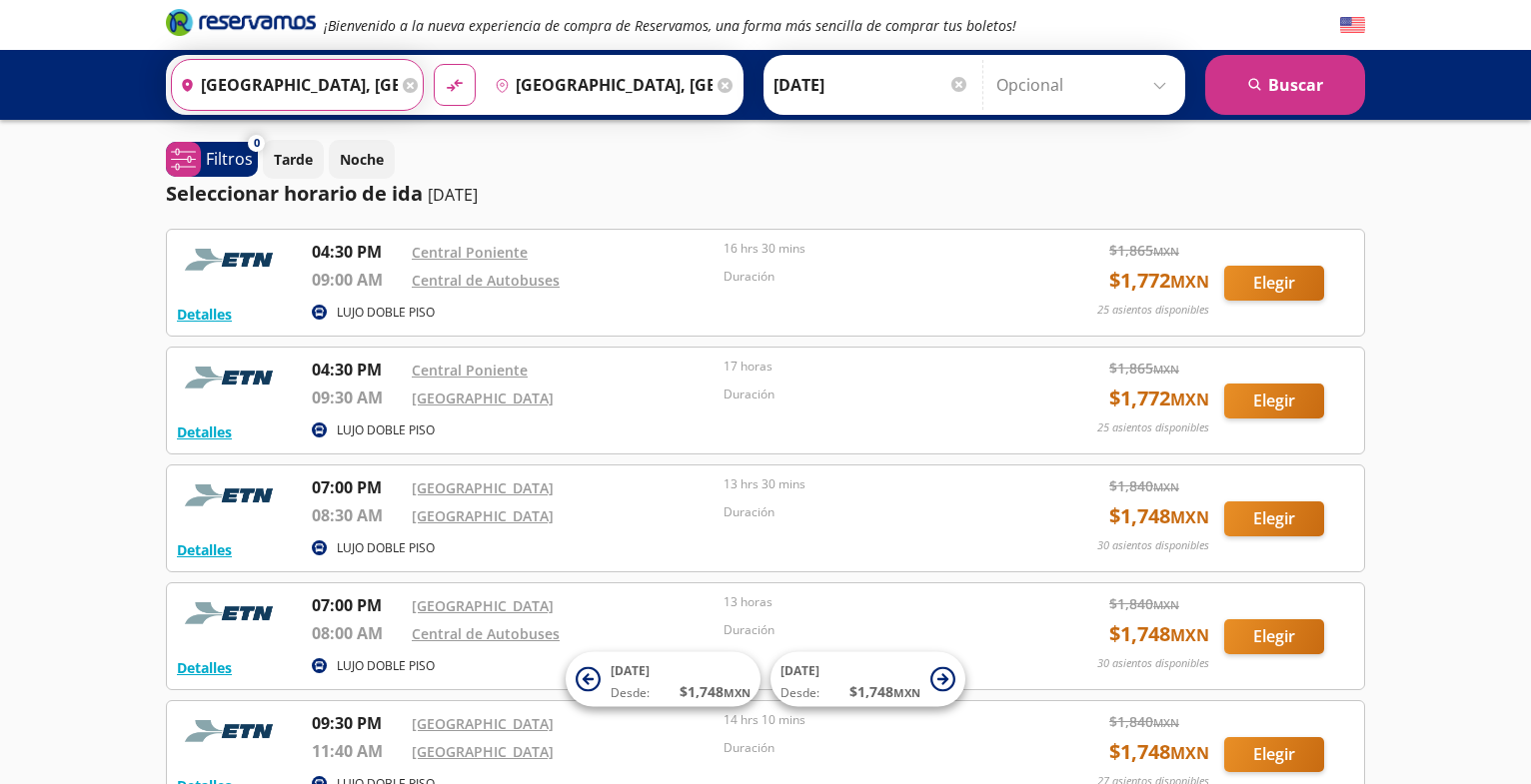 click on "[GEOGRAPHIC_DATA], [GEOGRAPHIC_DATA]" at bounding box center (285, 85) 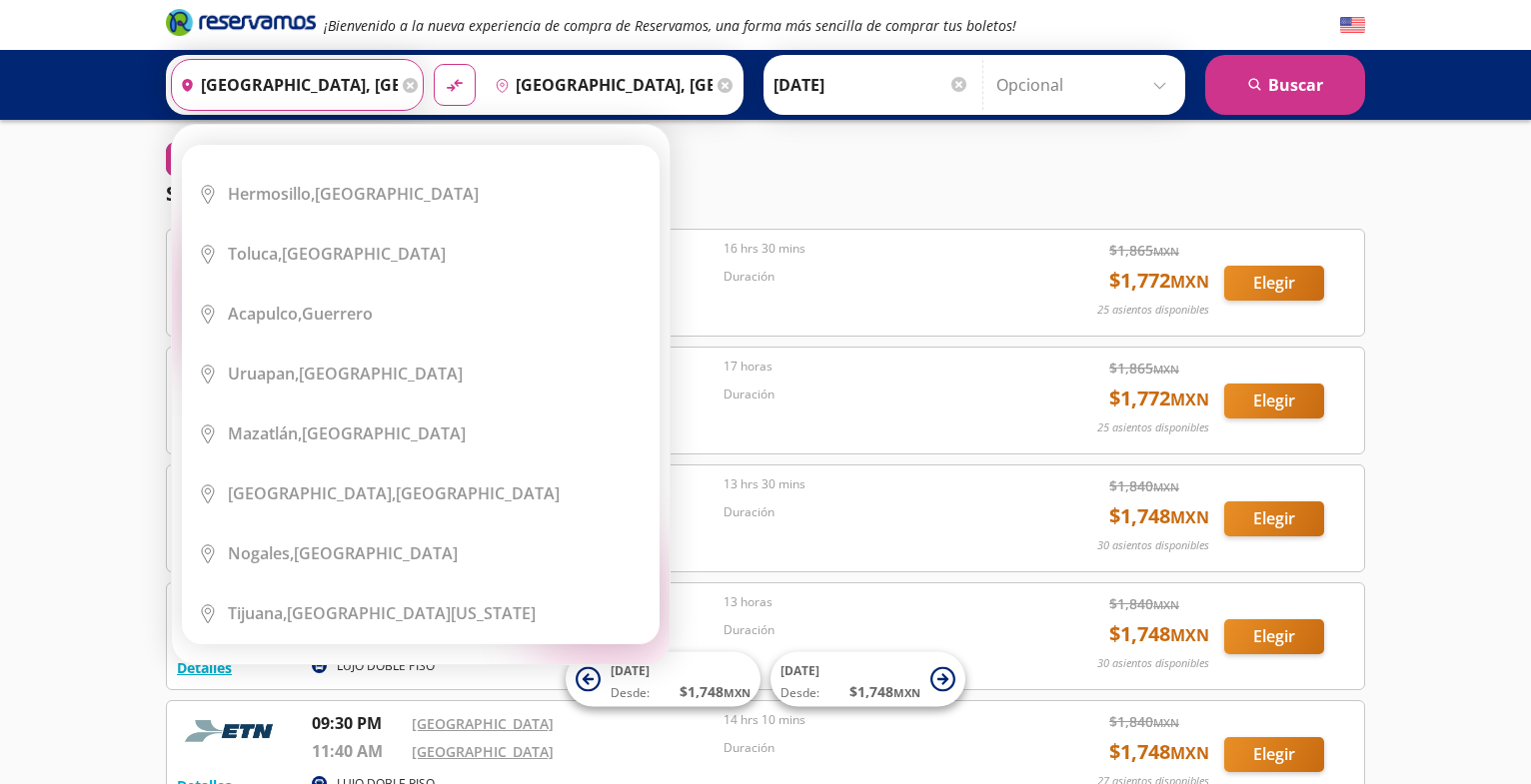 scroll, scrollTop: 0, scrollLeft: 0, axis: both 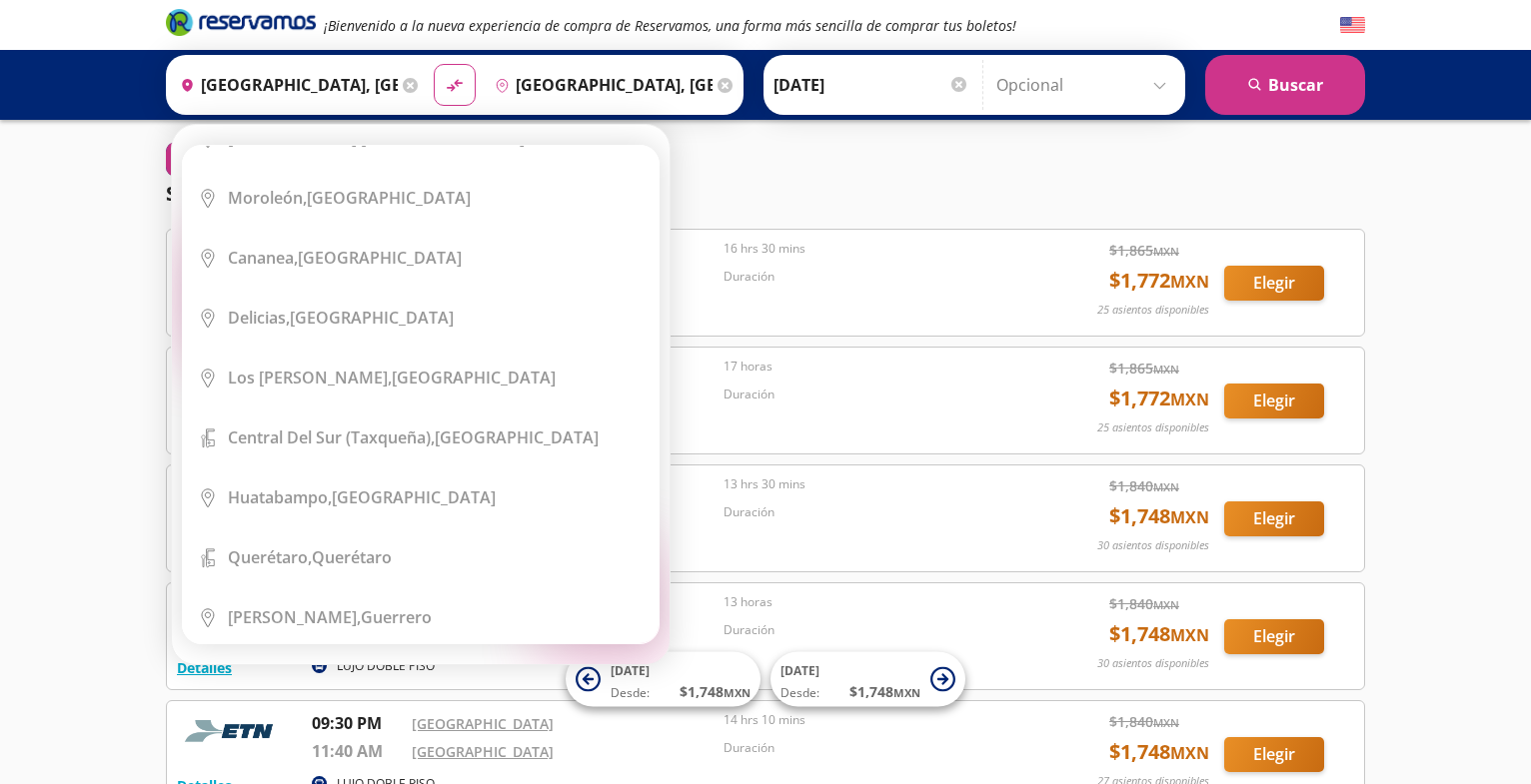 click 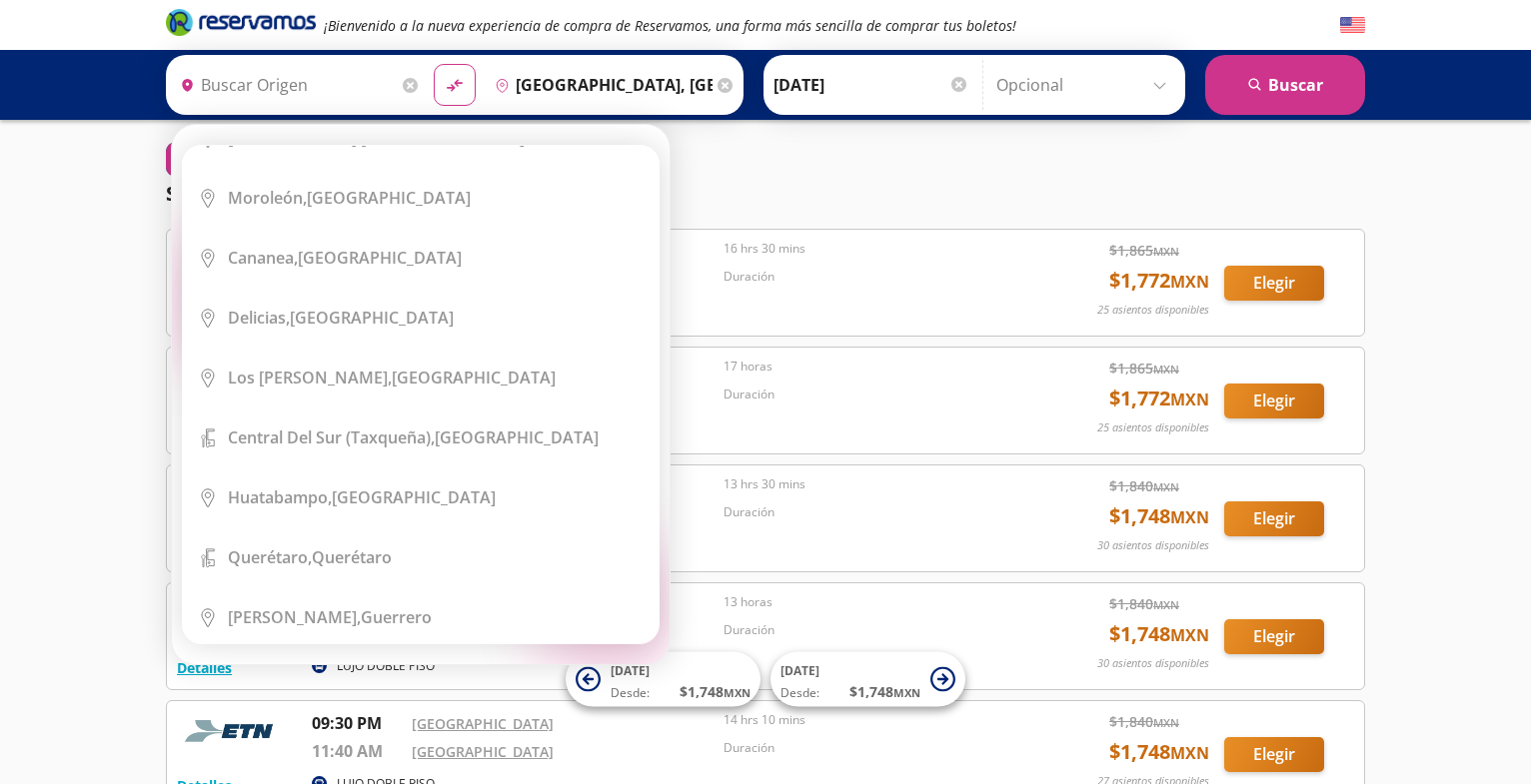type 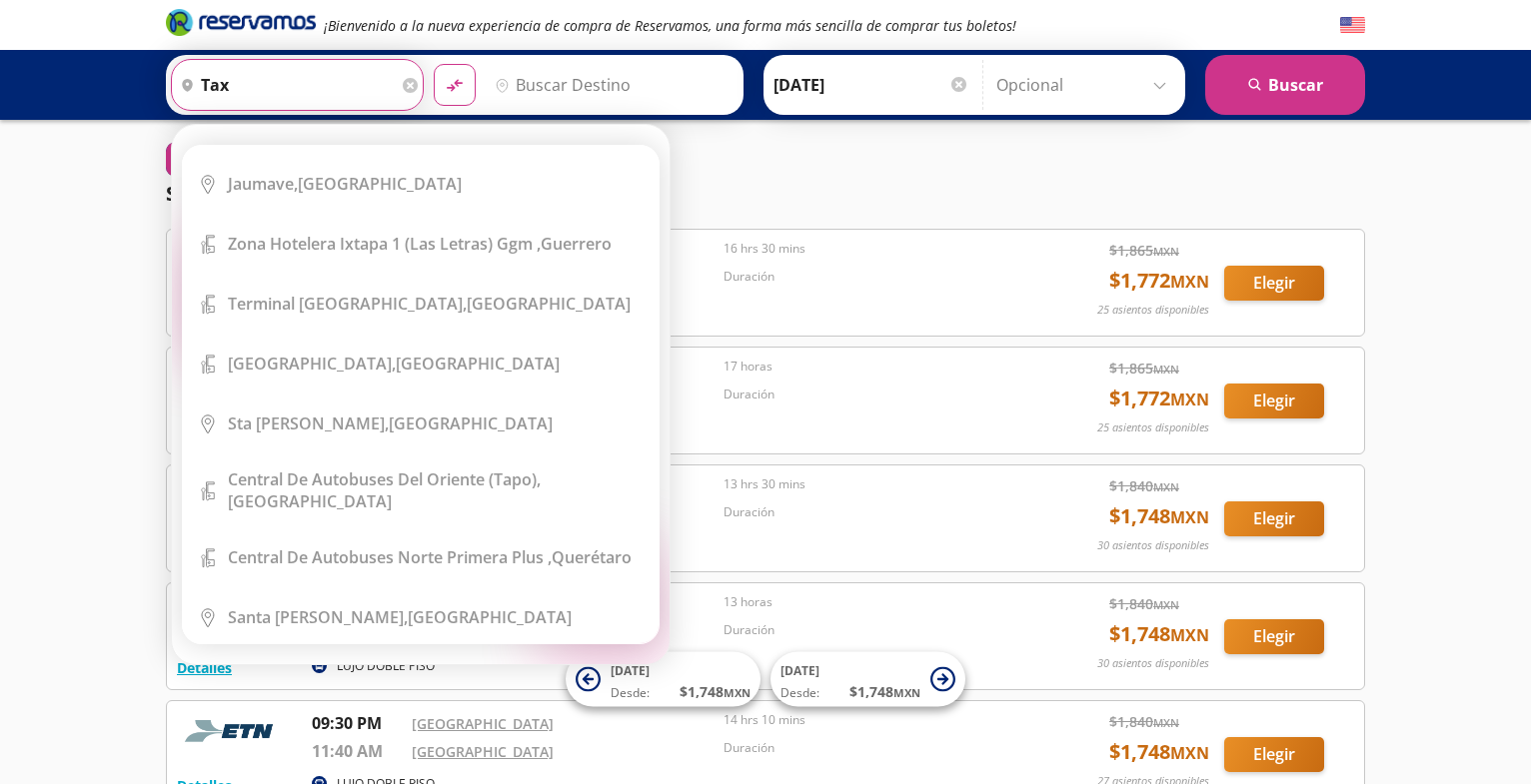 scroll, scrollTop: 0, scrollLeft: 0, axis: both 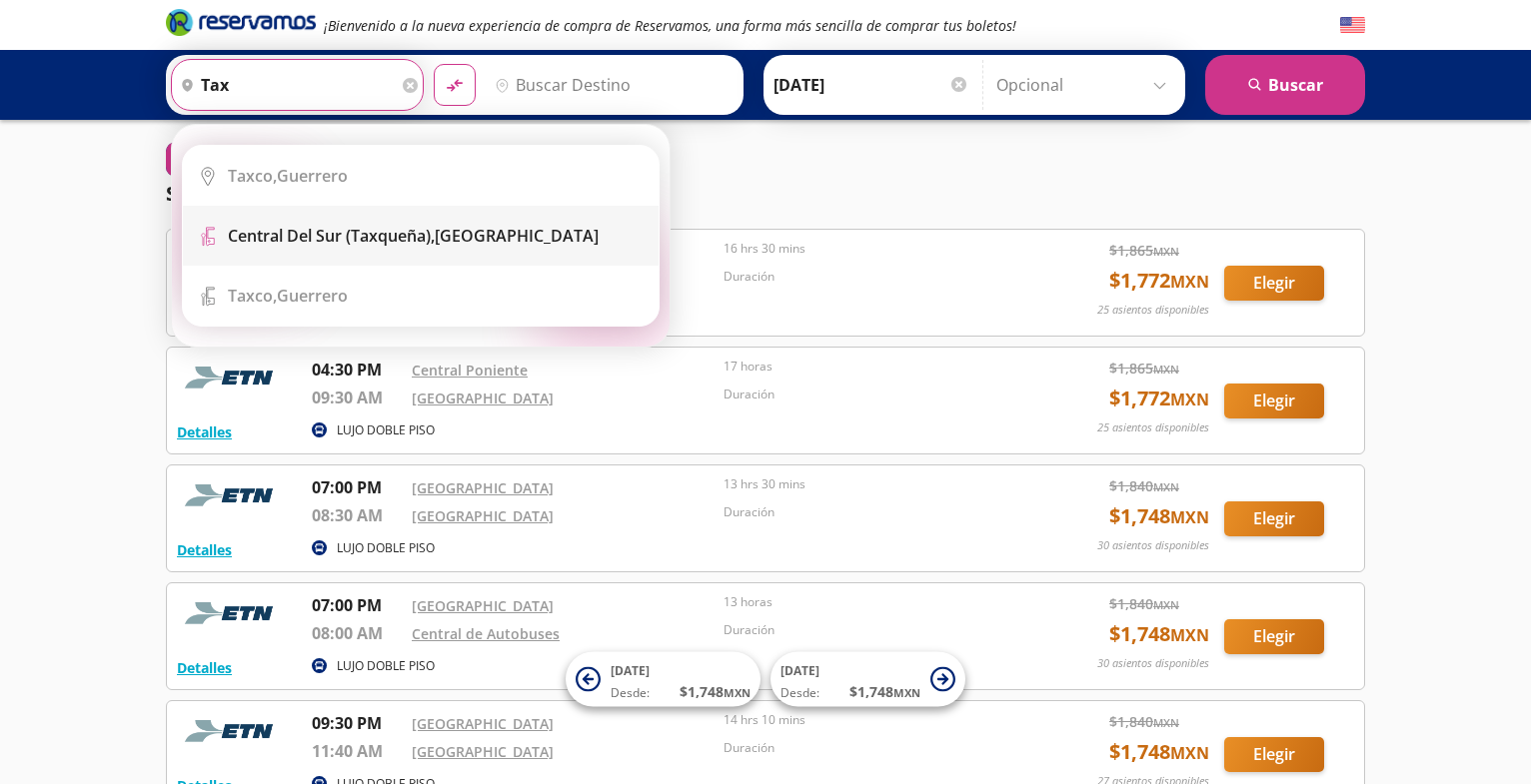 click on "Central del Sur (taxqueña)," at bounding box center (331, 236) 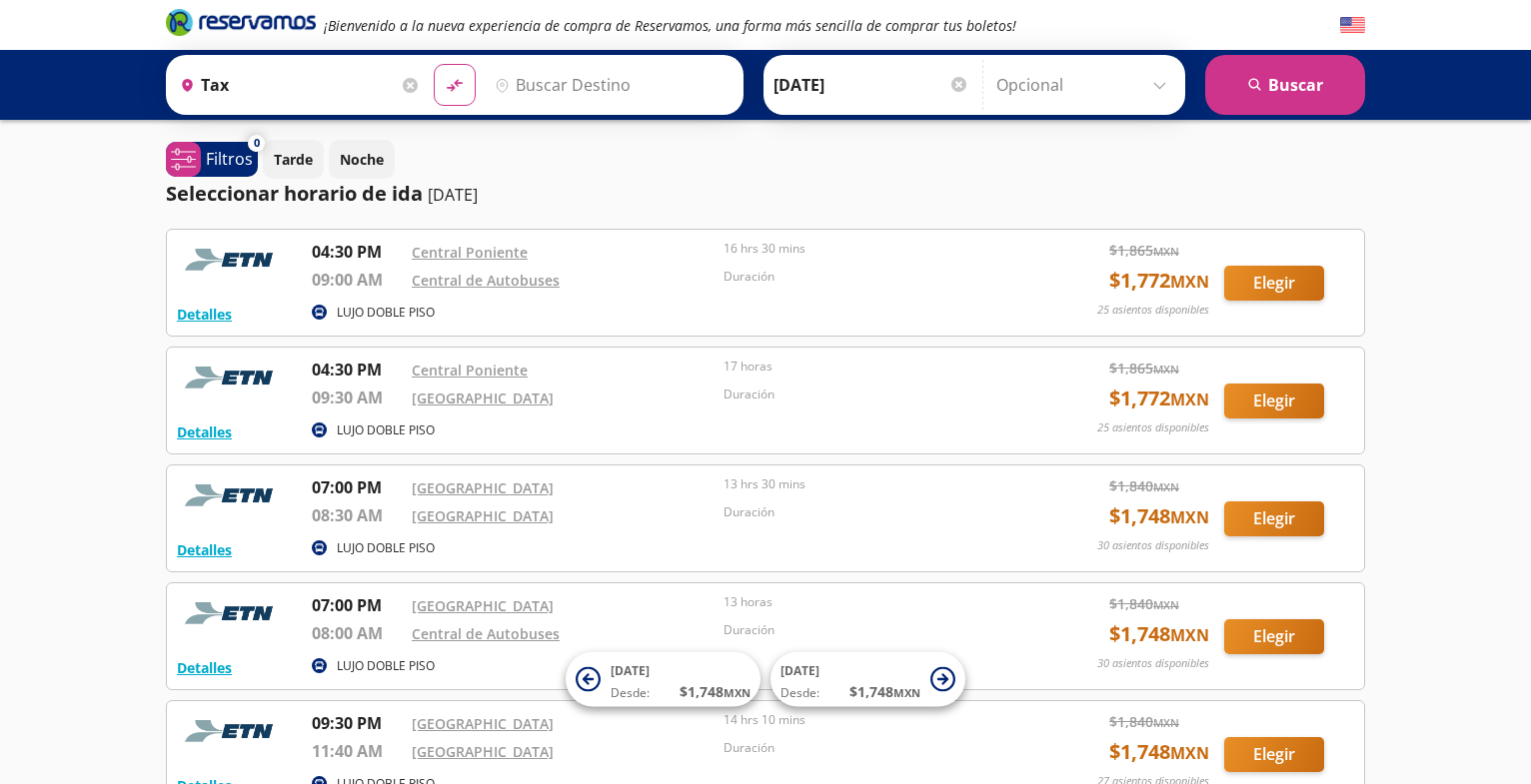 type on "Central del Sur (taxqueña), [GEOGRAPHIC_DATA]" 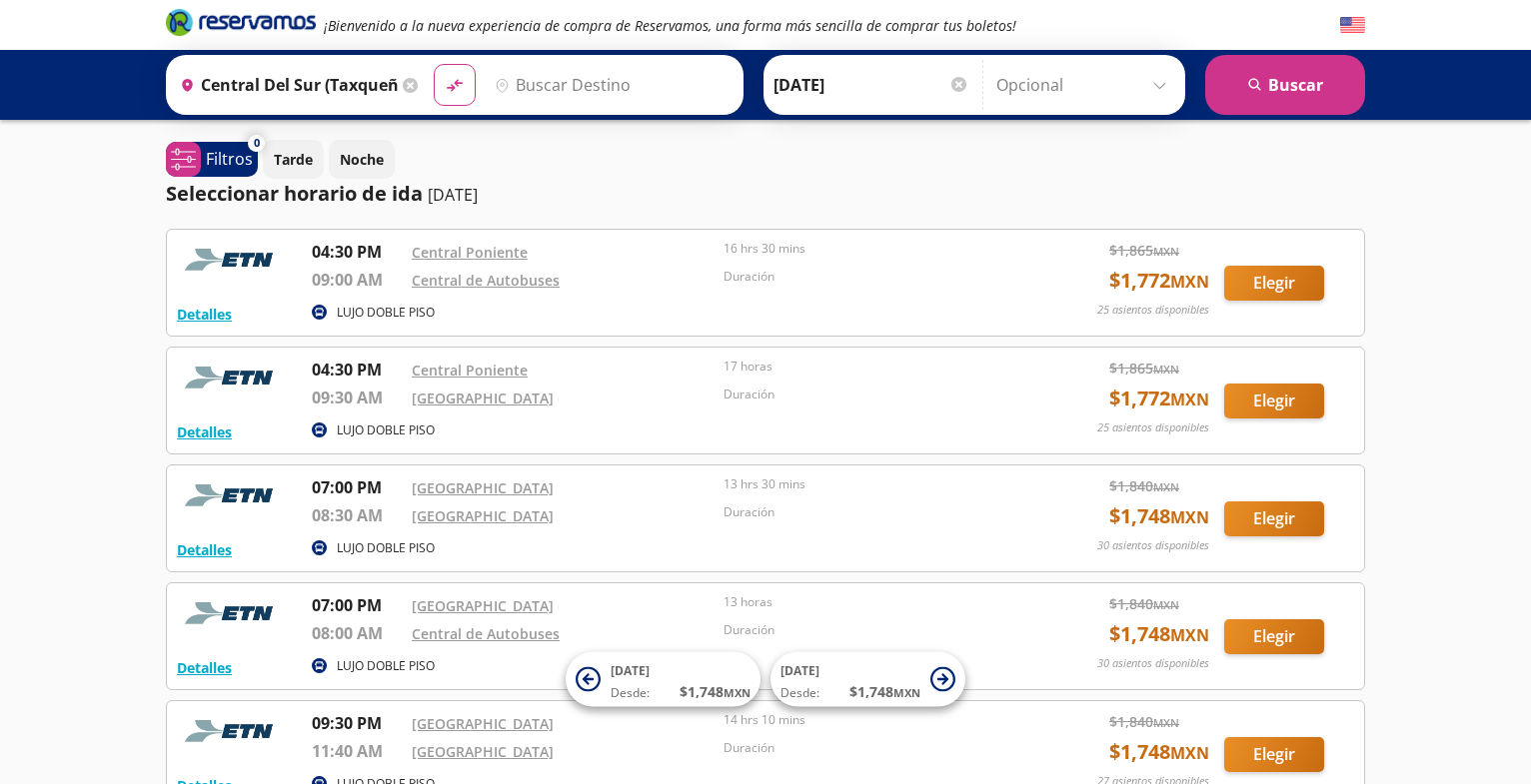 click on "Destino" at bounding box center (610, 85) 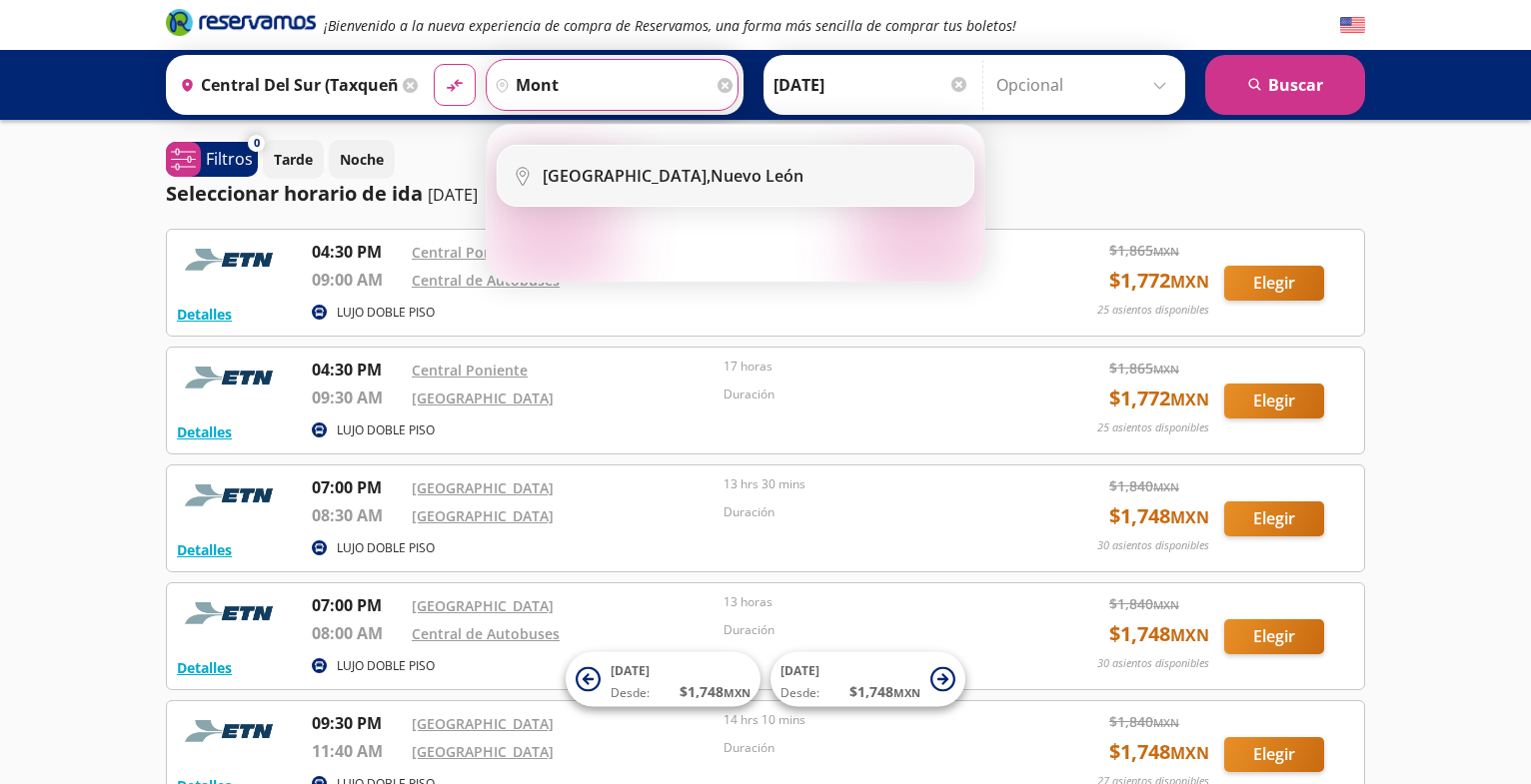 click on "[GEOGRAPHIC_DATA]," at bounding box center [627, 176] 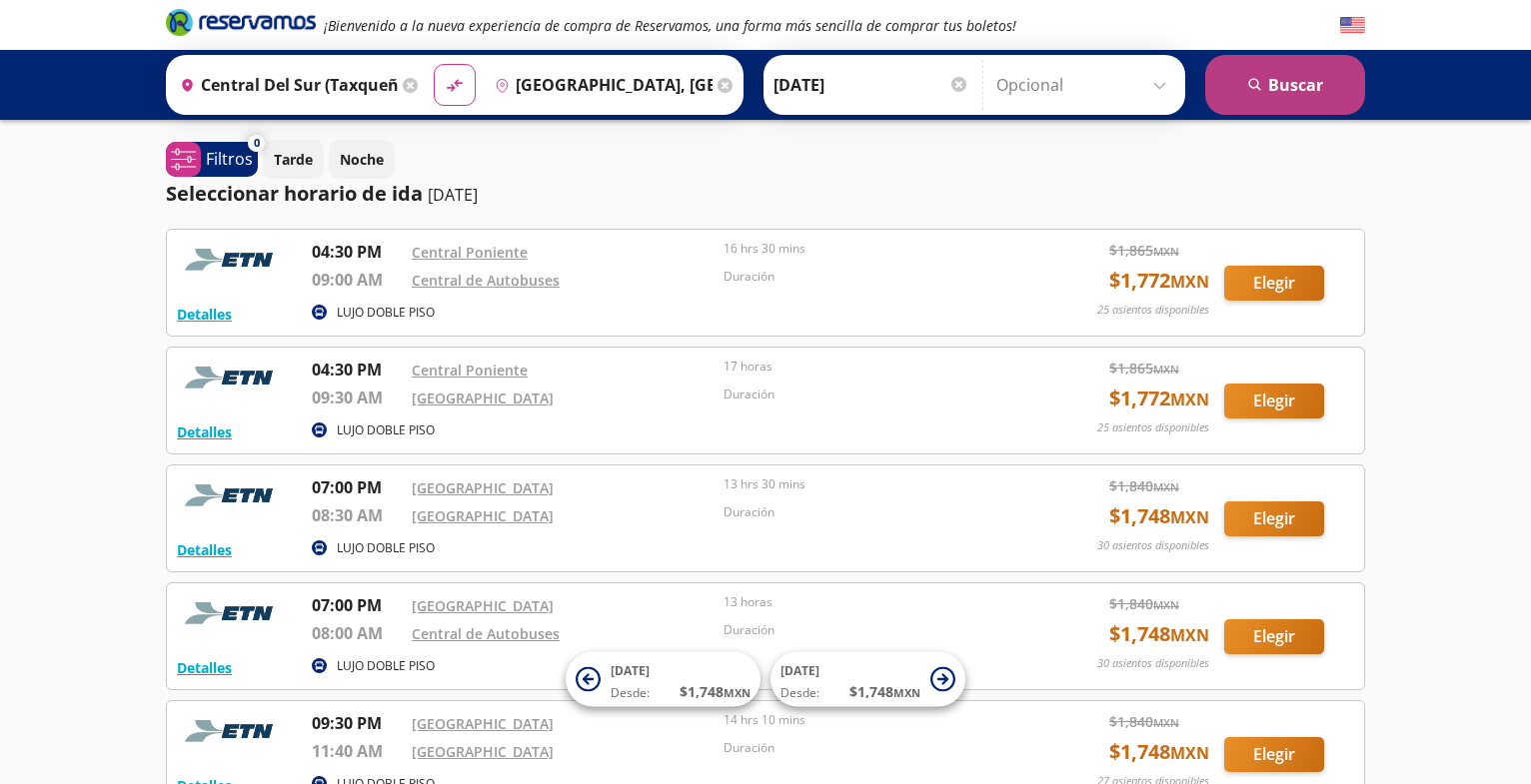 click on "search
[GEOGRAPHIC_DATA]" at bounding box center [1285, 85] 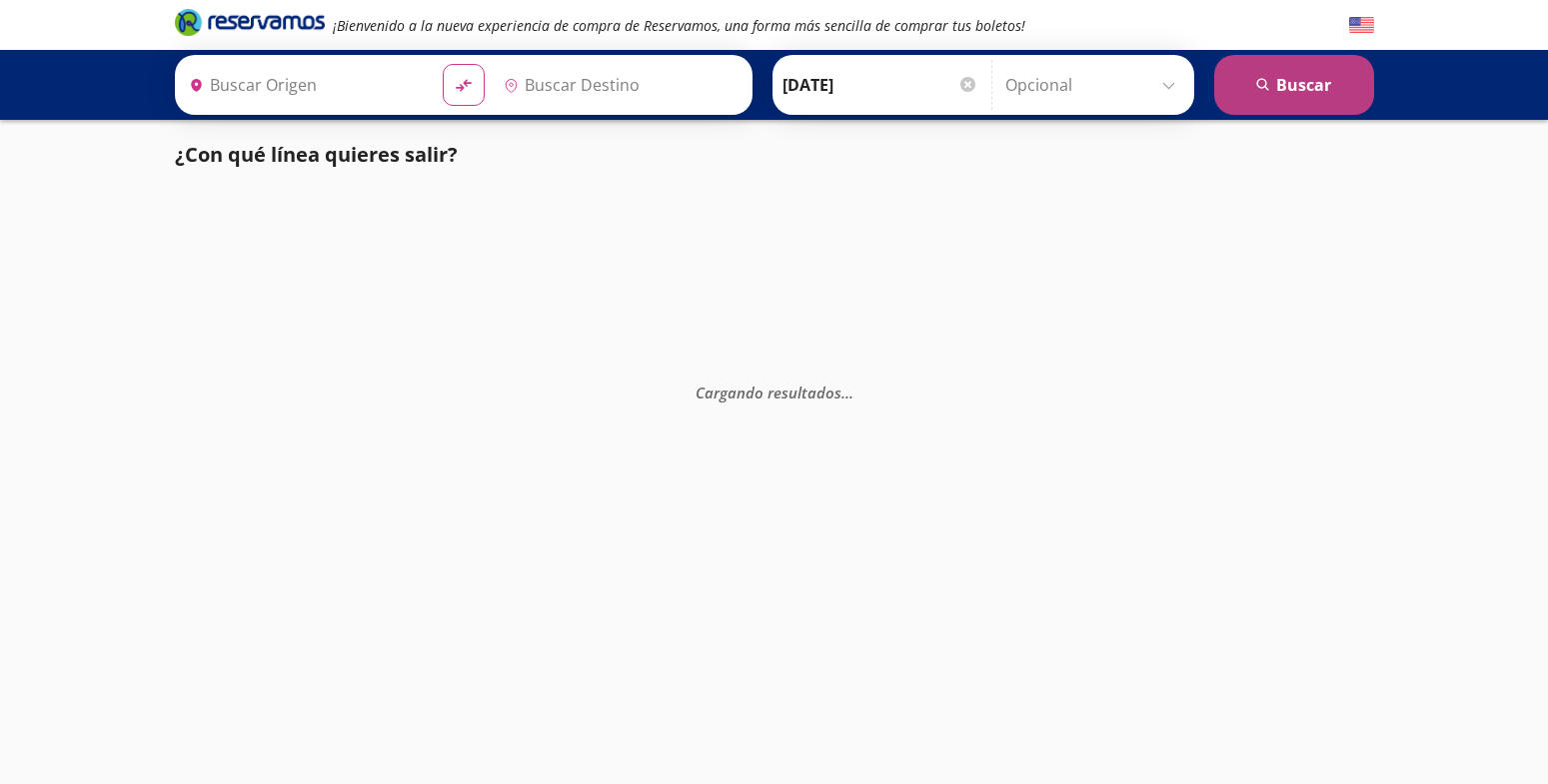 type on "[GEOGRAPHIC_DATA], [GEOGRAPHIC_DATA]" 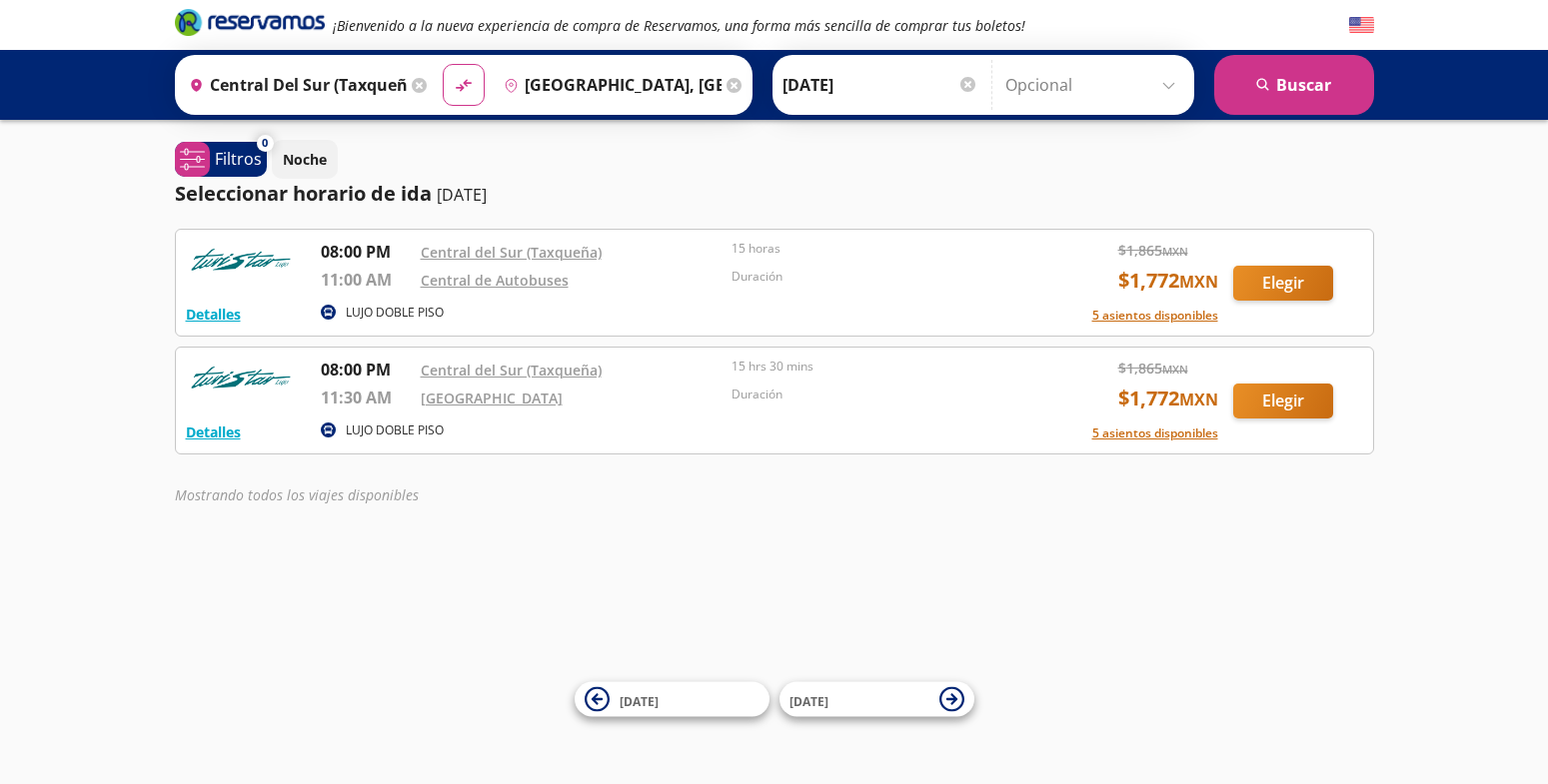 click on "Central del Sur (taxqueña), [GEOGRAPHIC_DATA]" at bounding box center (294, 85) 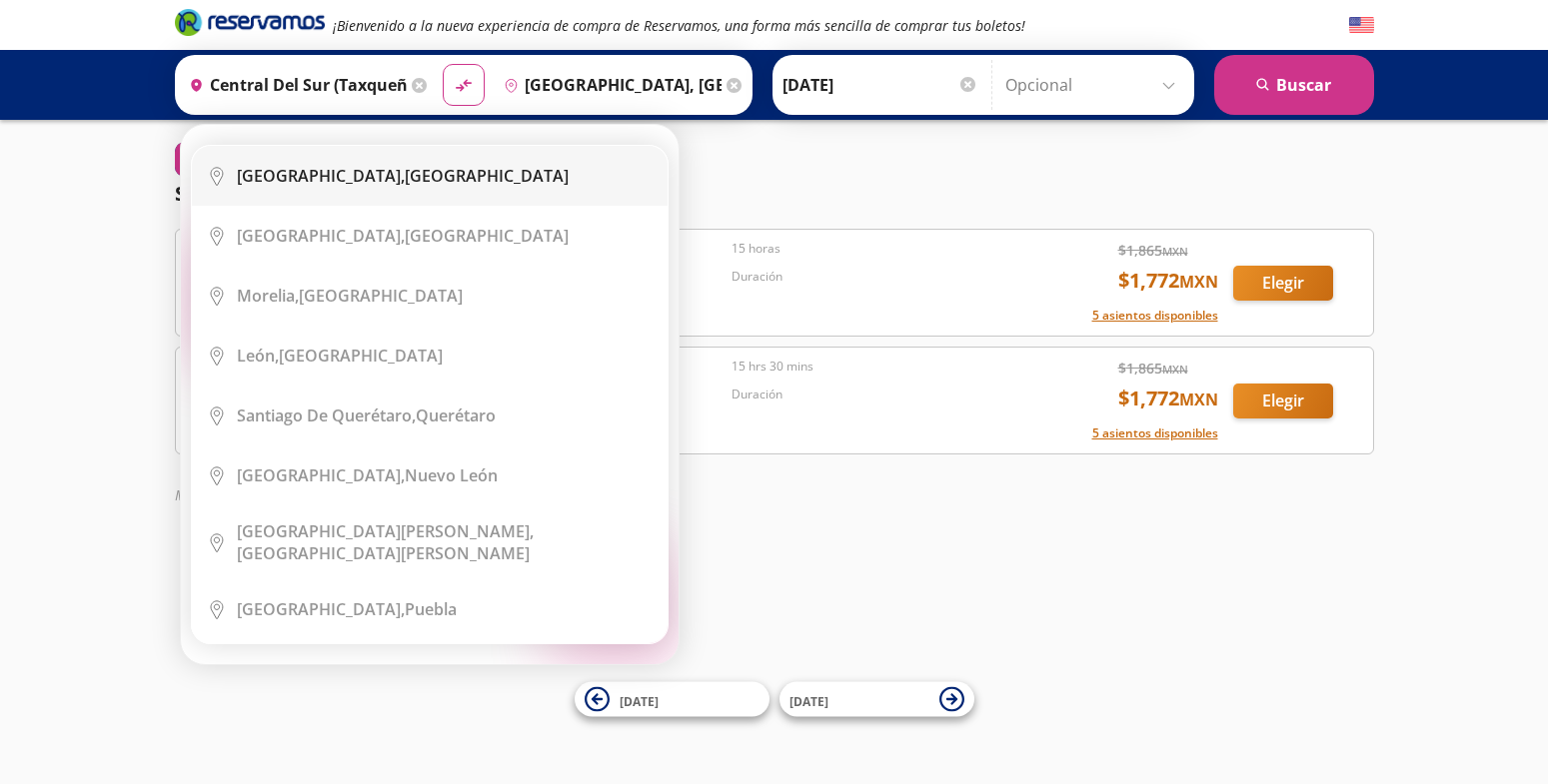 click on "[GEOGRAPHIC_DATA],  [GEOGRAPHIC_DATA]" at bounding box center (403, 176) 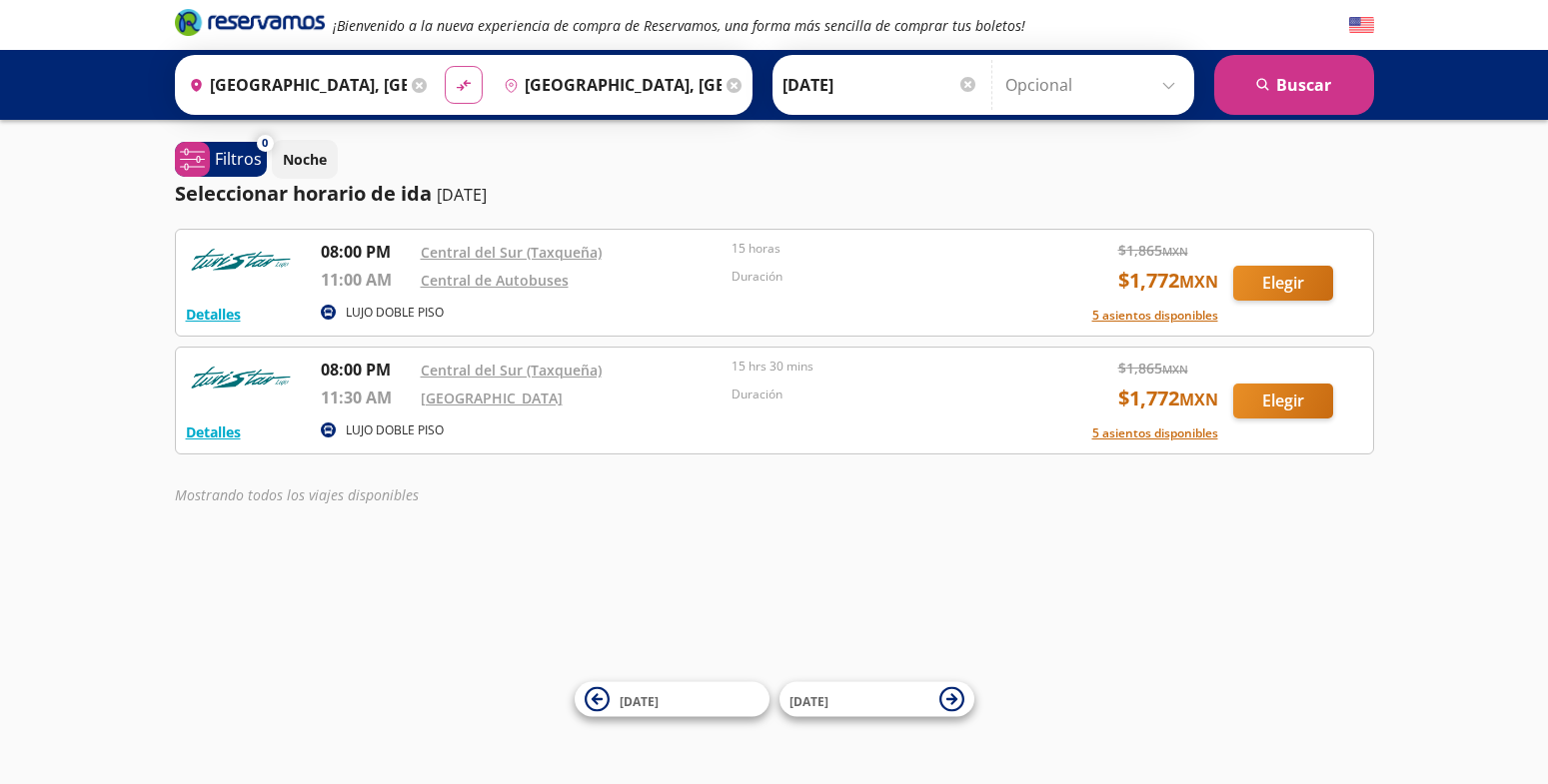 click on "material-symbols:compare-arrows-rounded" 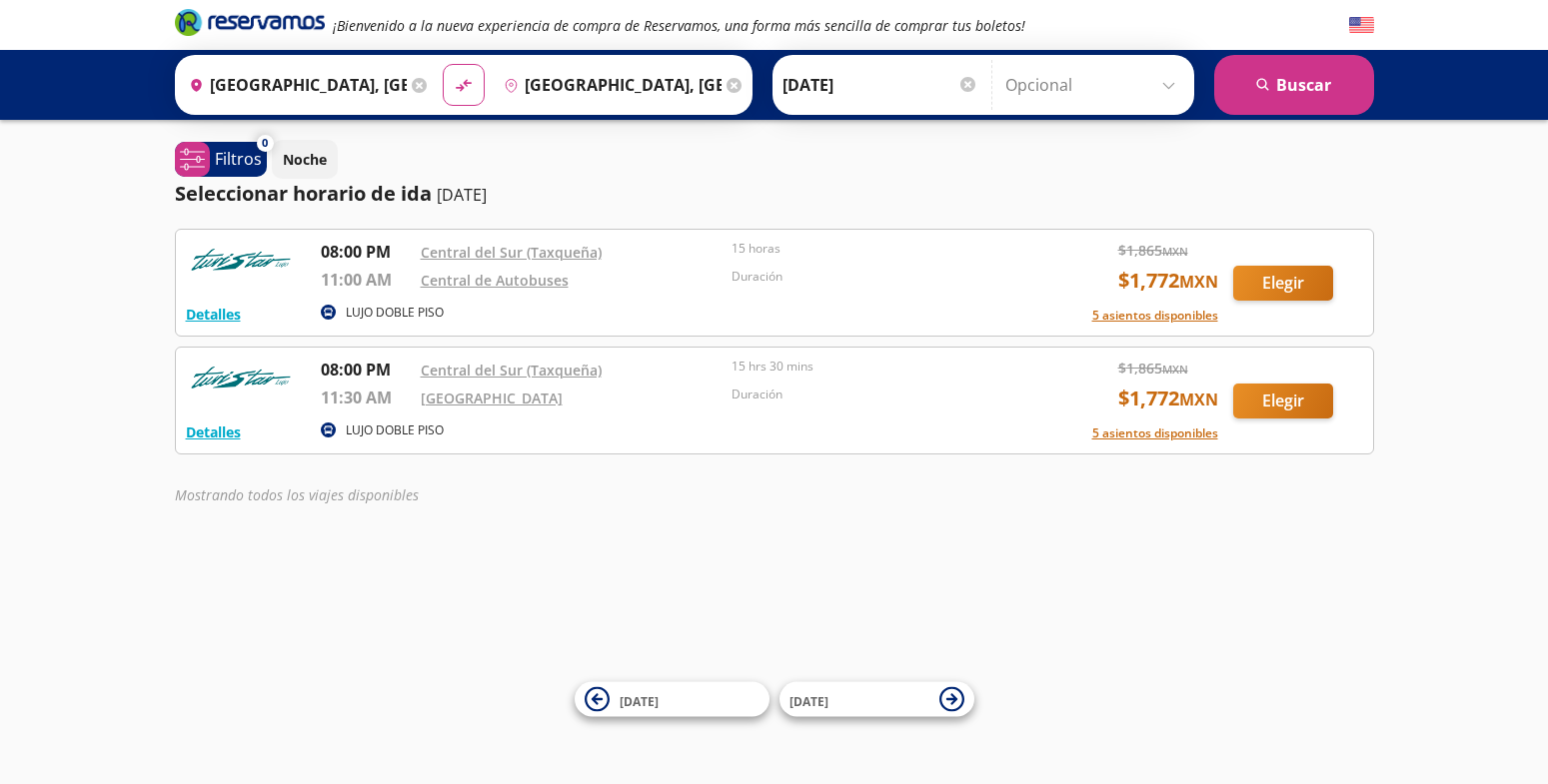 click on "[GEOGRAPHIC_DATA], [GEOGRAPHIC_DATA]" at bounding box center [294, 85] 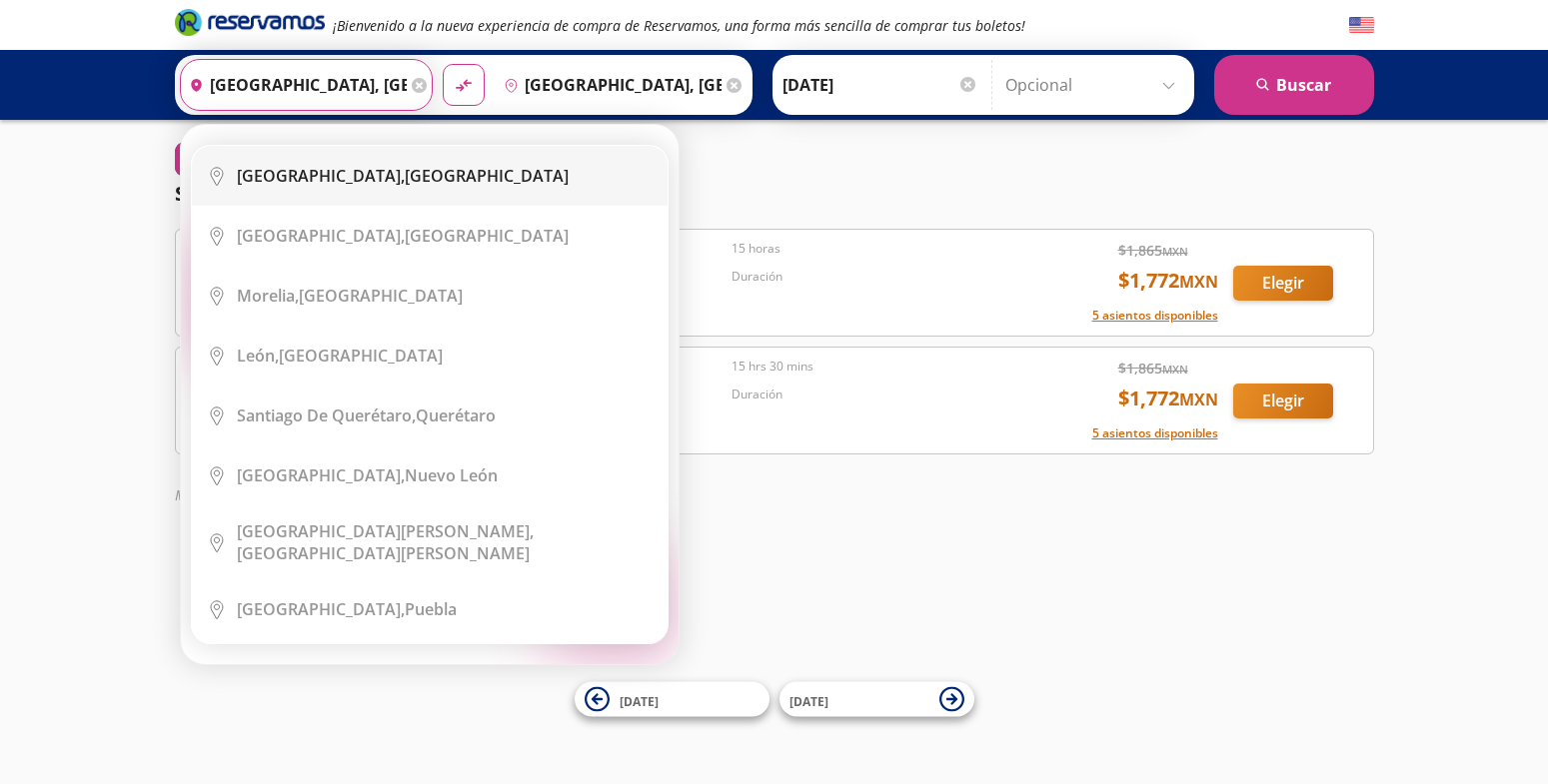 click on "[GEOGRAPHIC_DATA]," at bounding box center [321, 176] 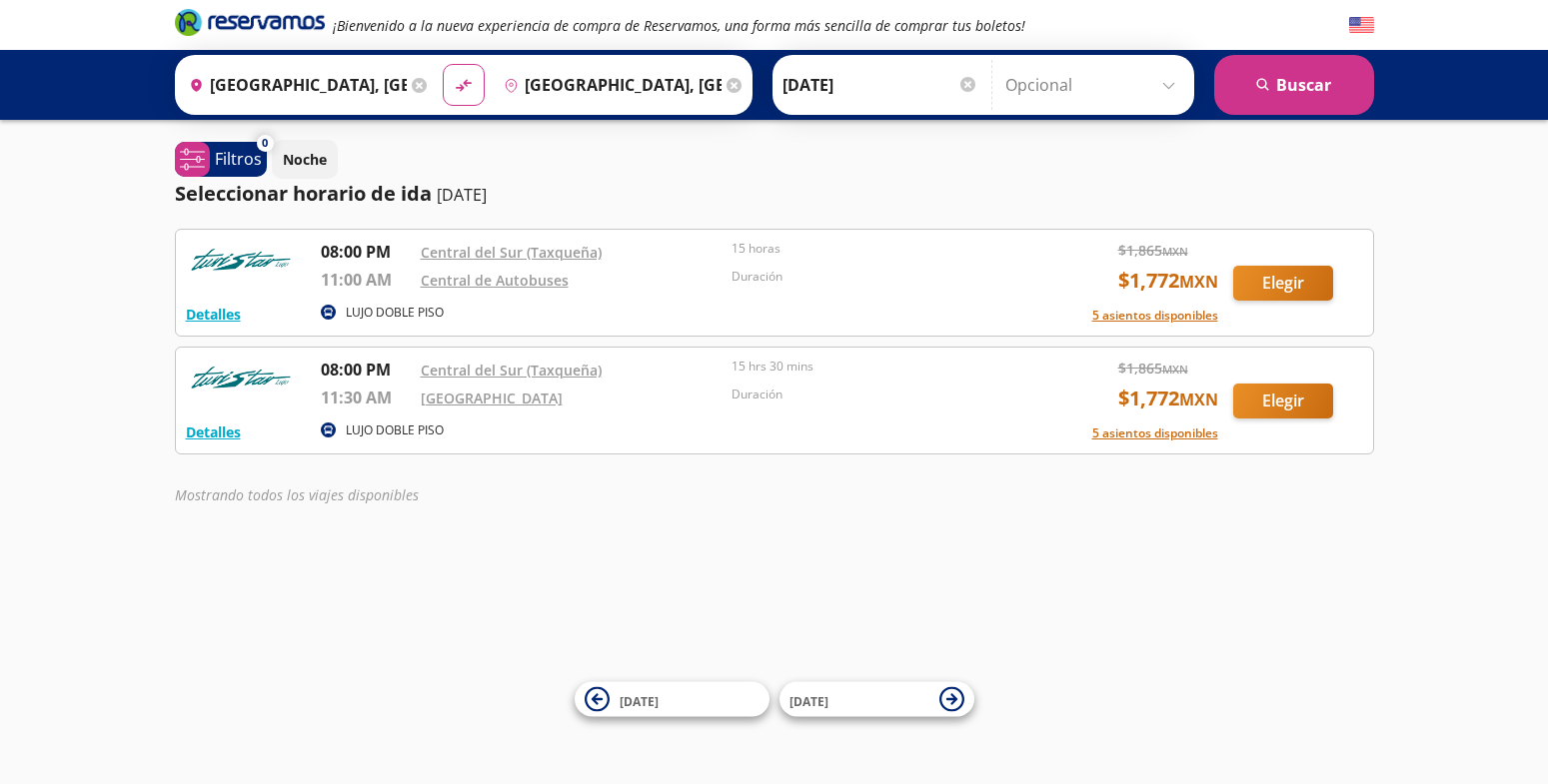 type on "[GEOGRAPHIC_DATA], [GEOGRAPHIC_DATA]" 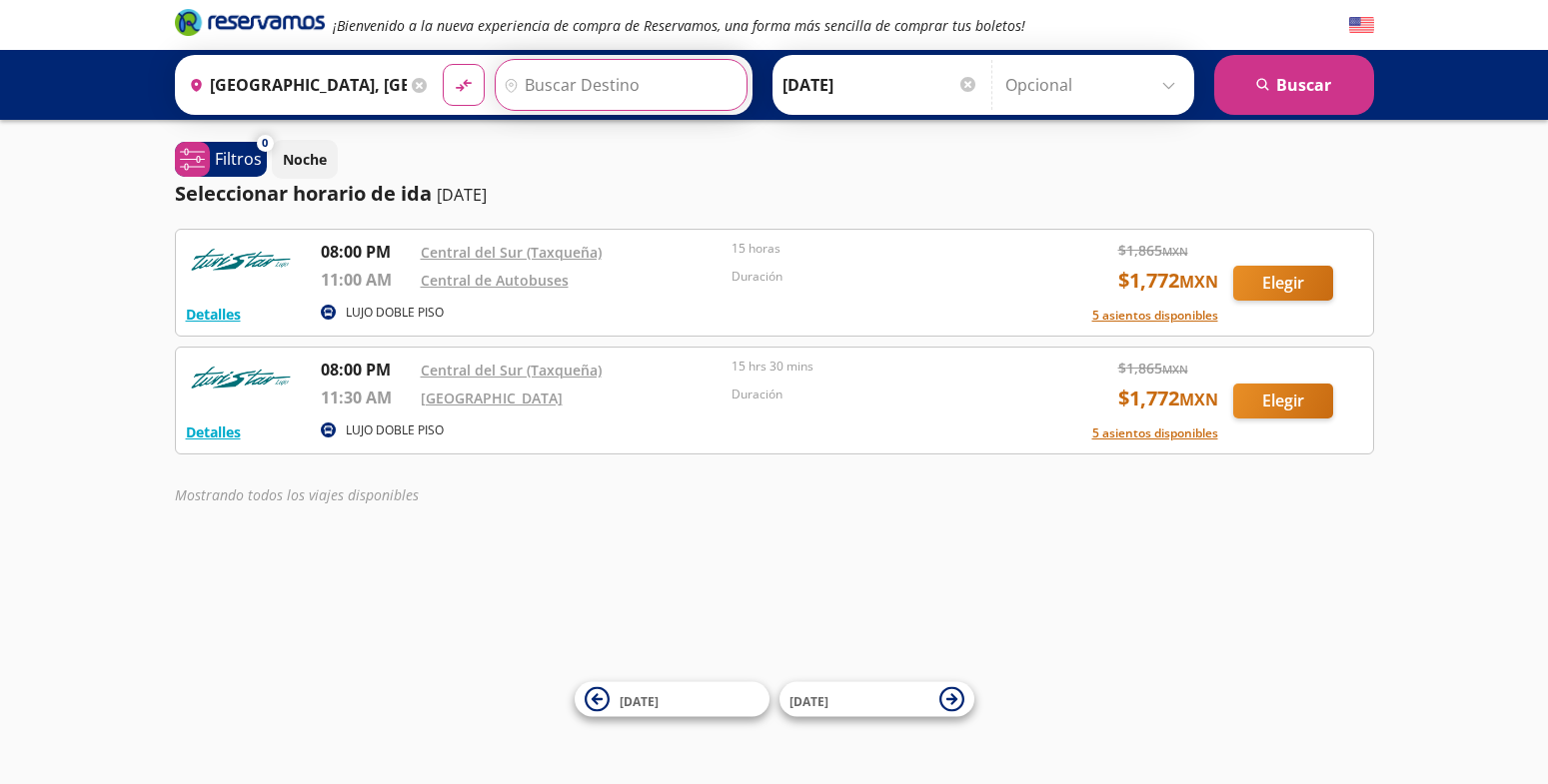 click on "Destino" at bounding box center [619, 85] 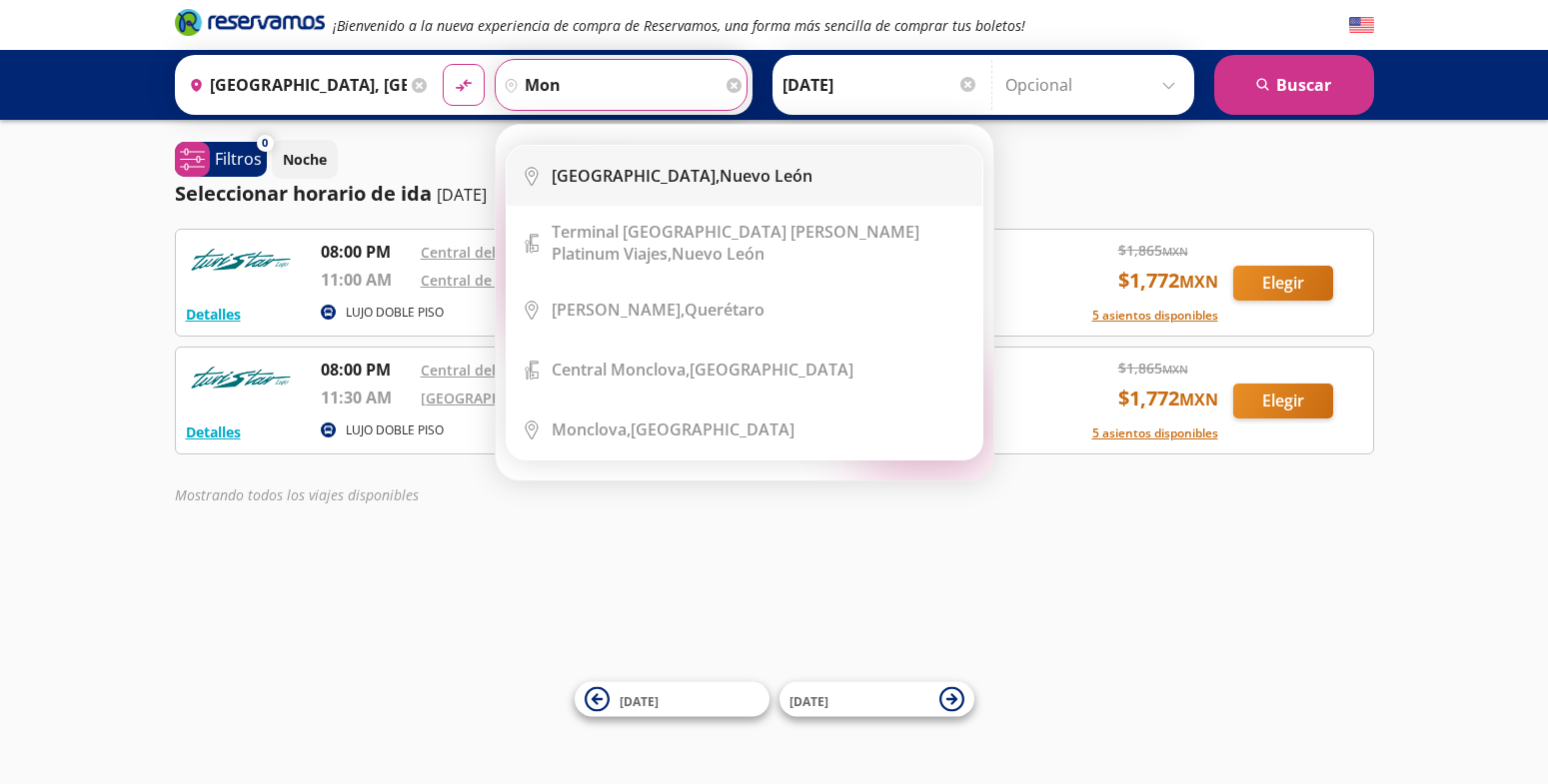 click on "[GEOGRAPHIC_DATA]," at bounding box center (636, 176) 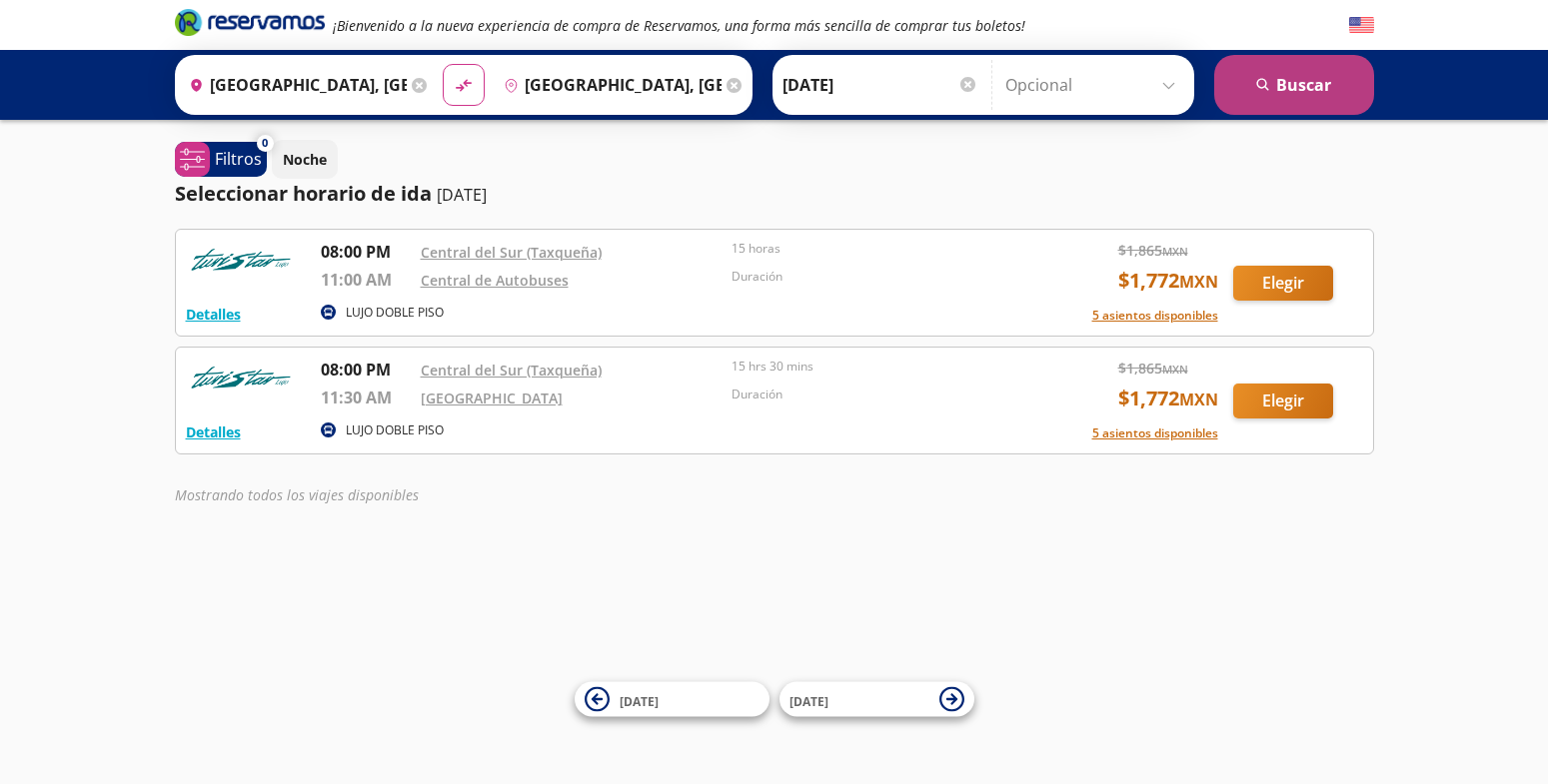 click on "search
[GEOGRAPHIC_DATA]" at bounding box center [1294, 85] 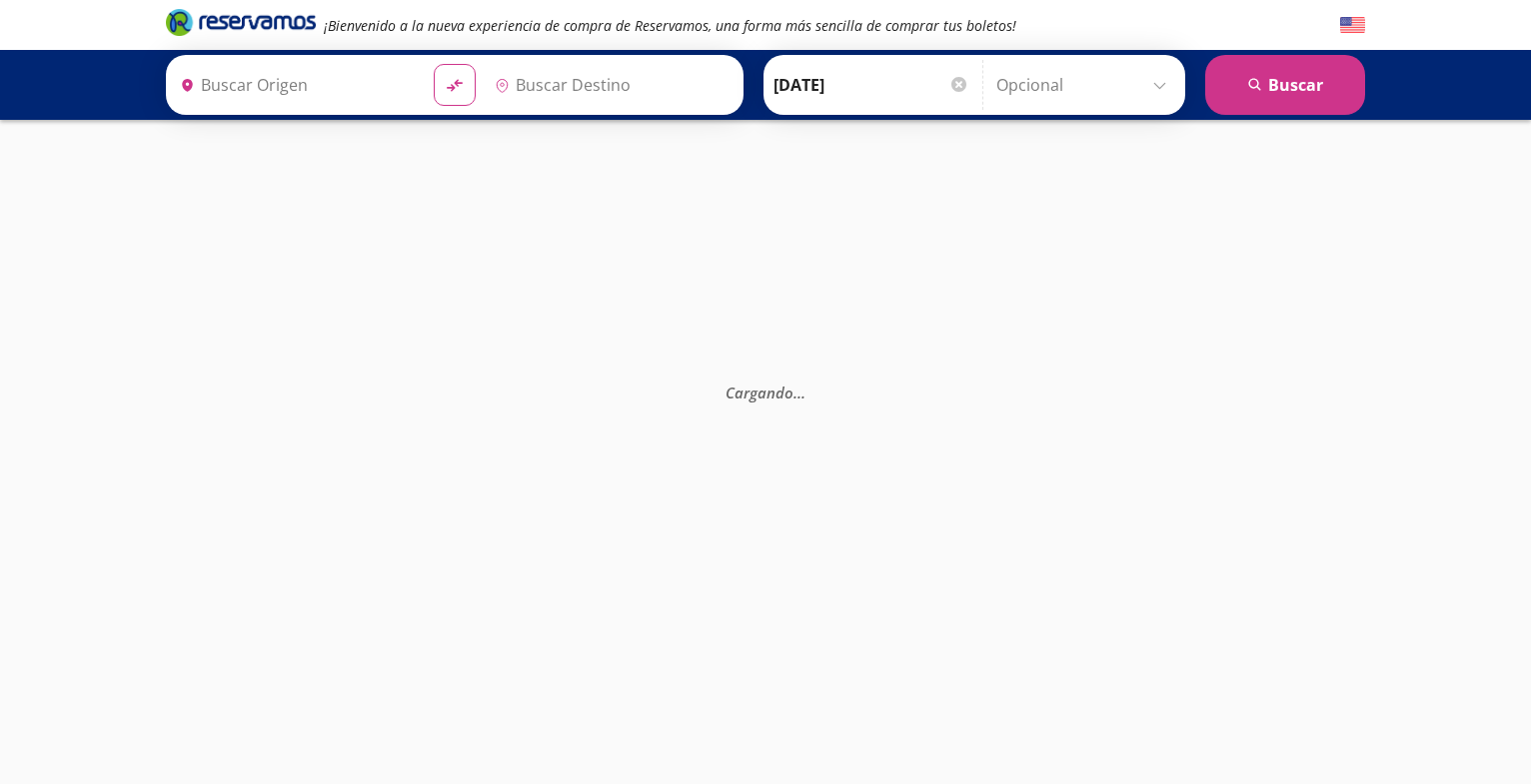 type on "[GEOGRAPHIC_DATA], [GEOGRAPHIC_DATA]" 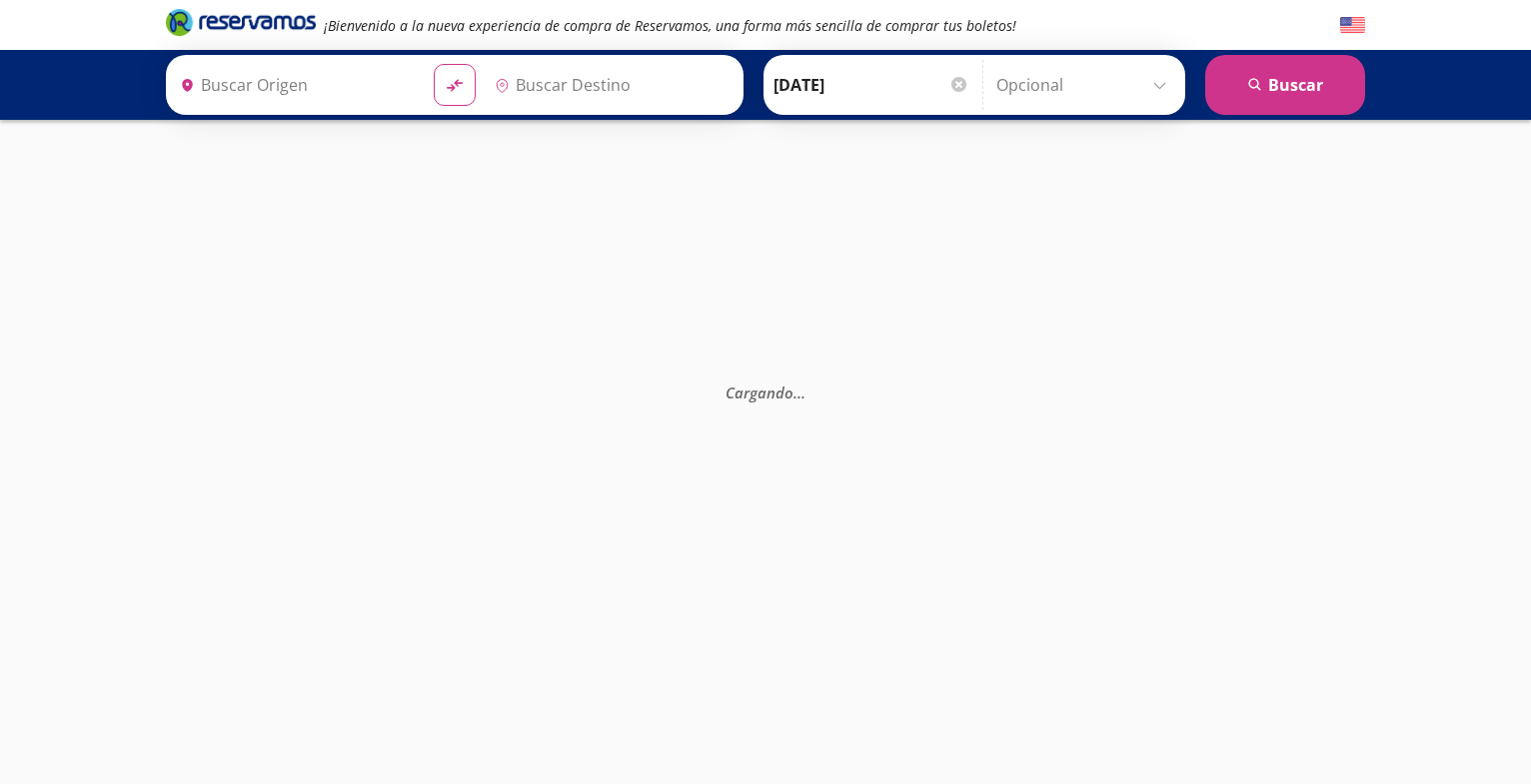 type on "[GEOGRAPHIC_DATA], [GEOGRAPHIC_DATA]" 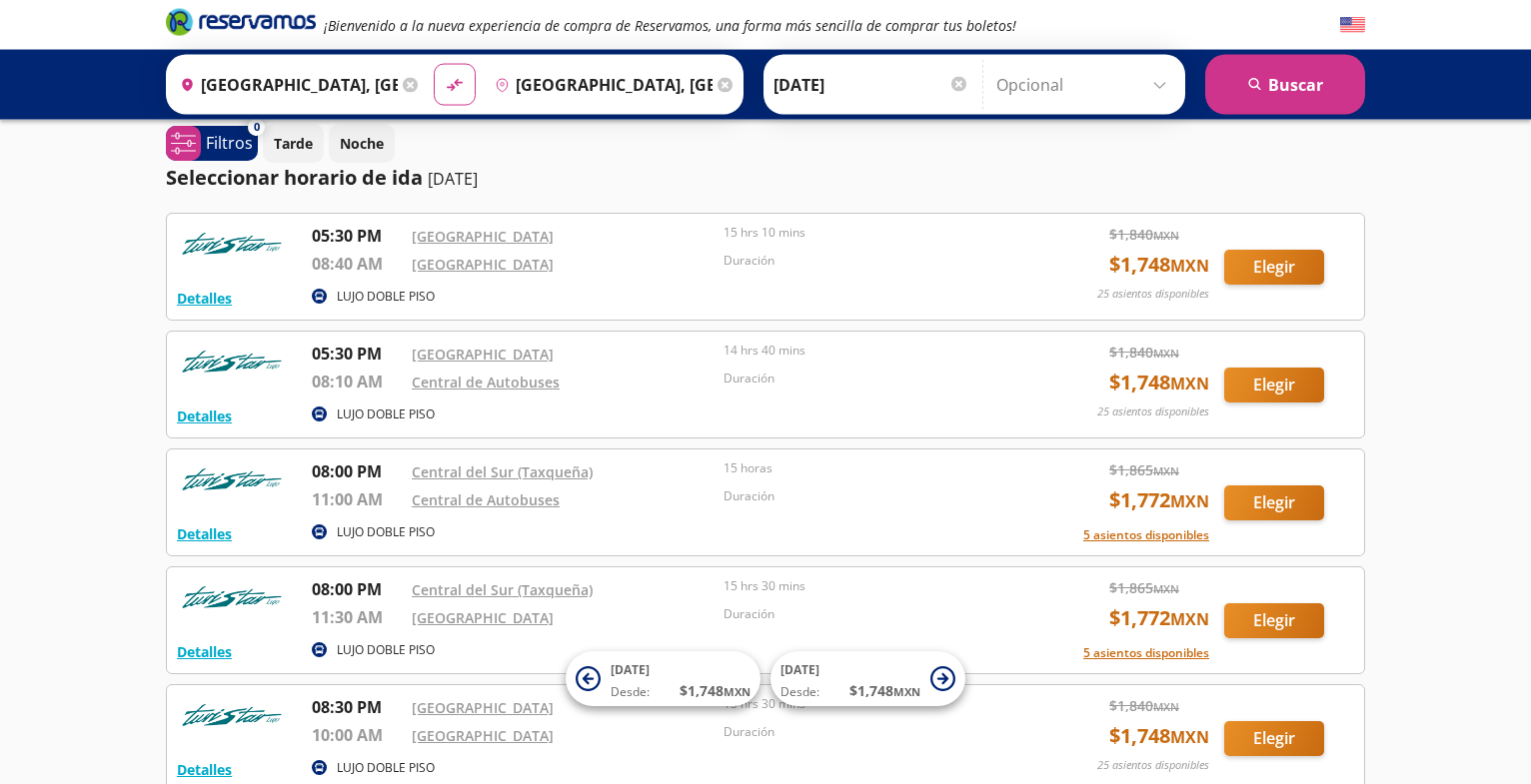 scroll, scrollTop: 0, scrollLeft: 0, axis: both 